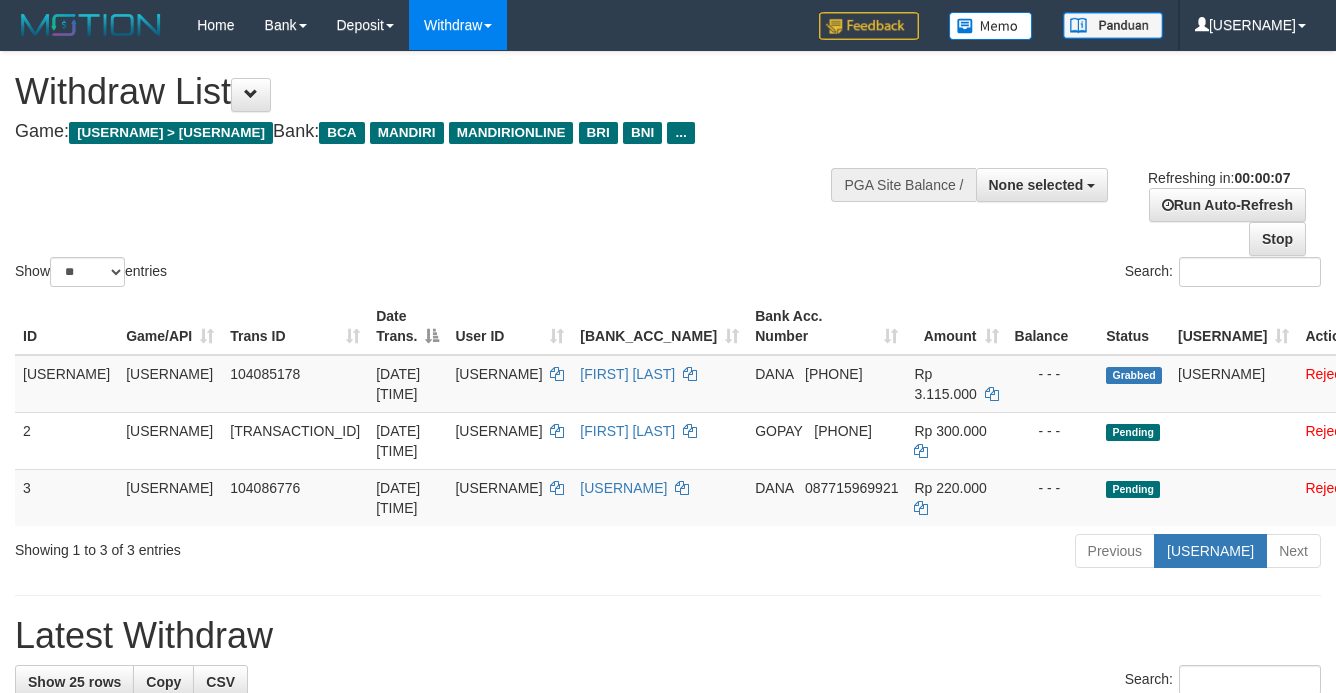 scroll, scrollTop: 0, scrollLeft: 0, axis: both 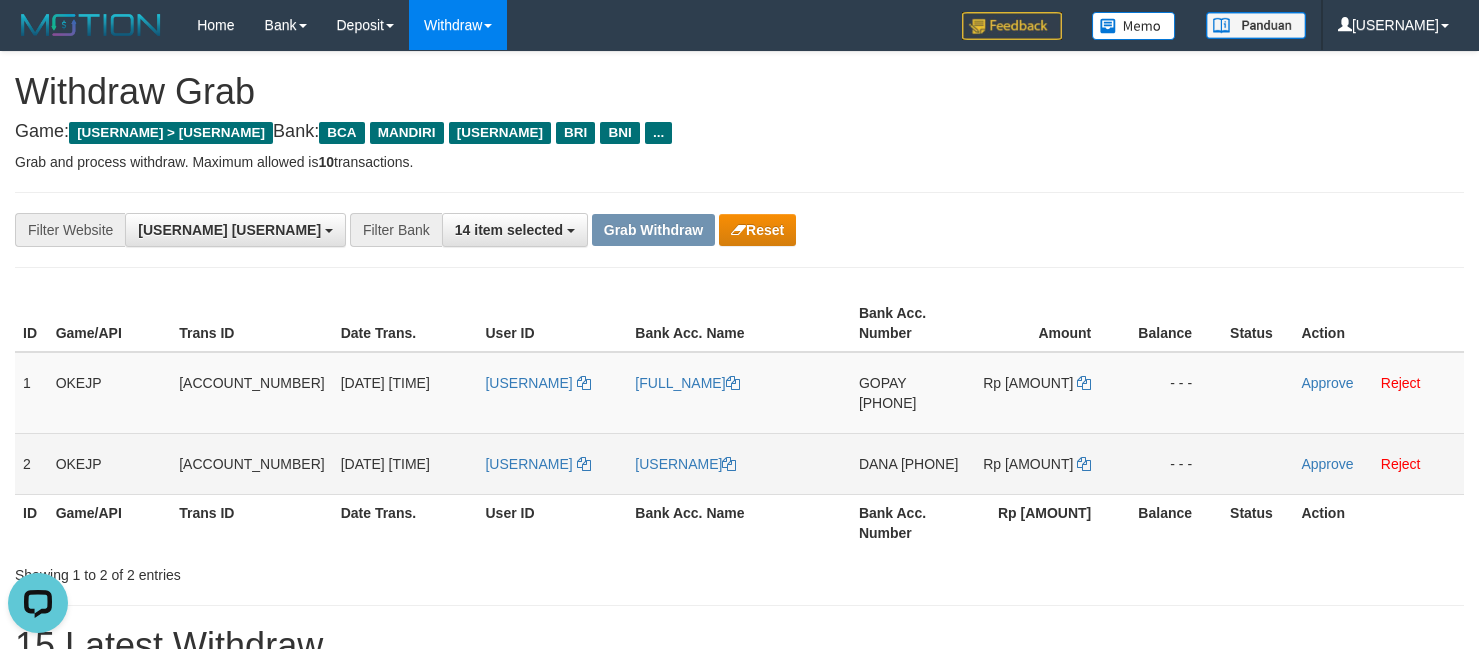 click on "TAMBRIN03" at bounding box center (552, 463) 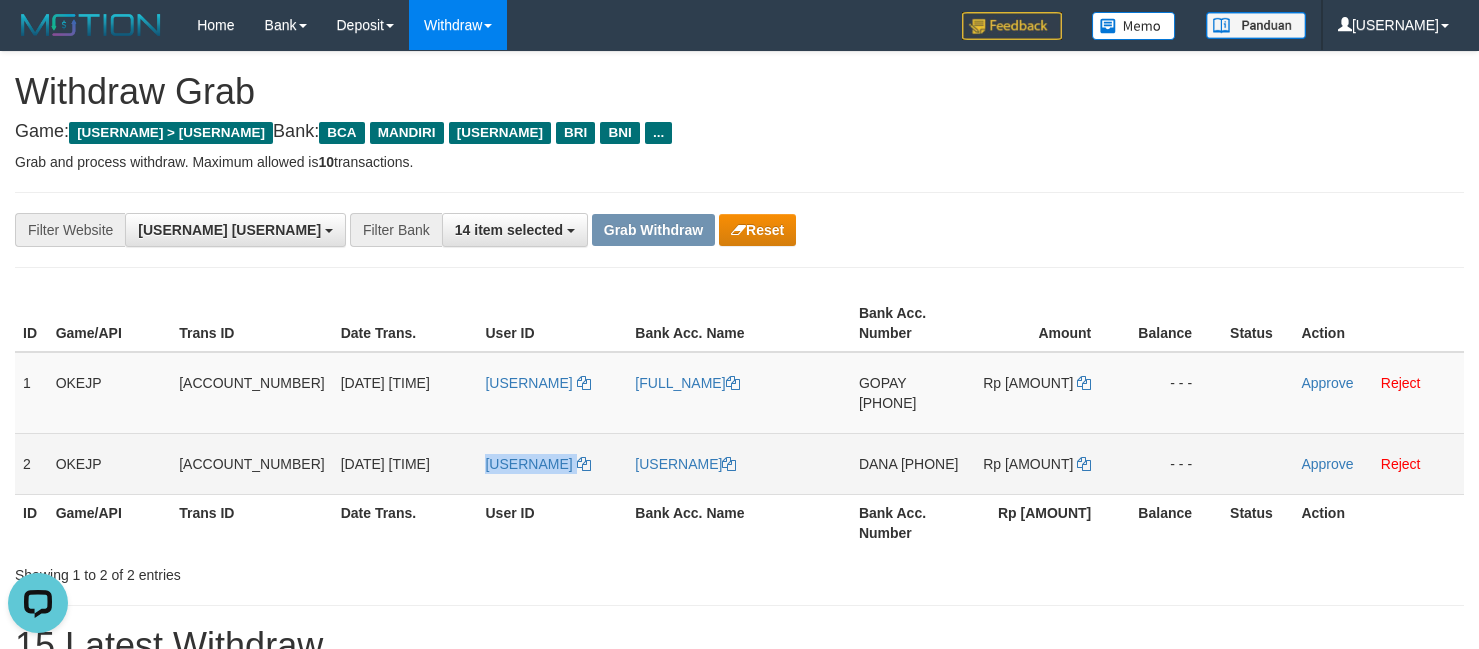 click on "TAMBRIN03" at bounding box center [552, 463] 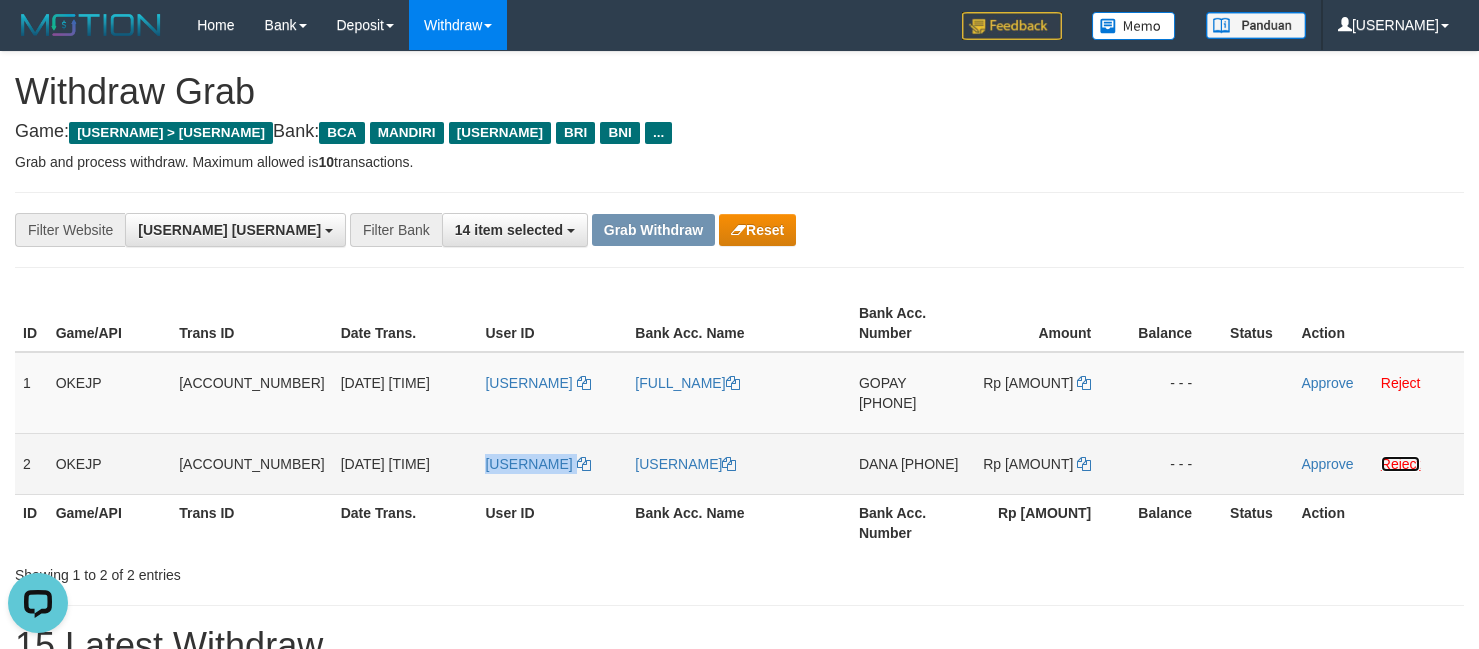 click on "Reject" at bounding box center [1401, 464] 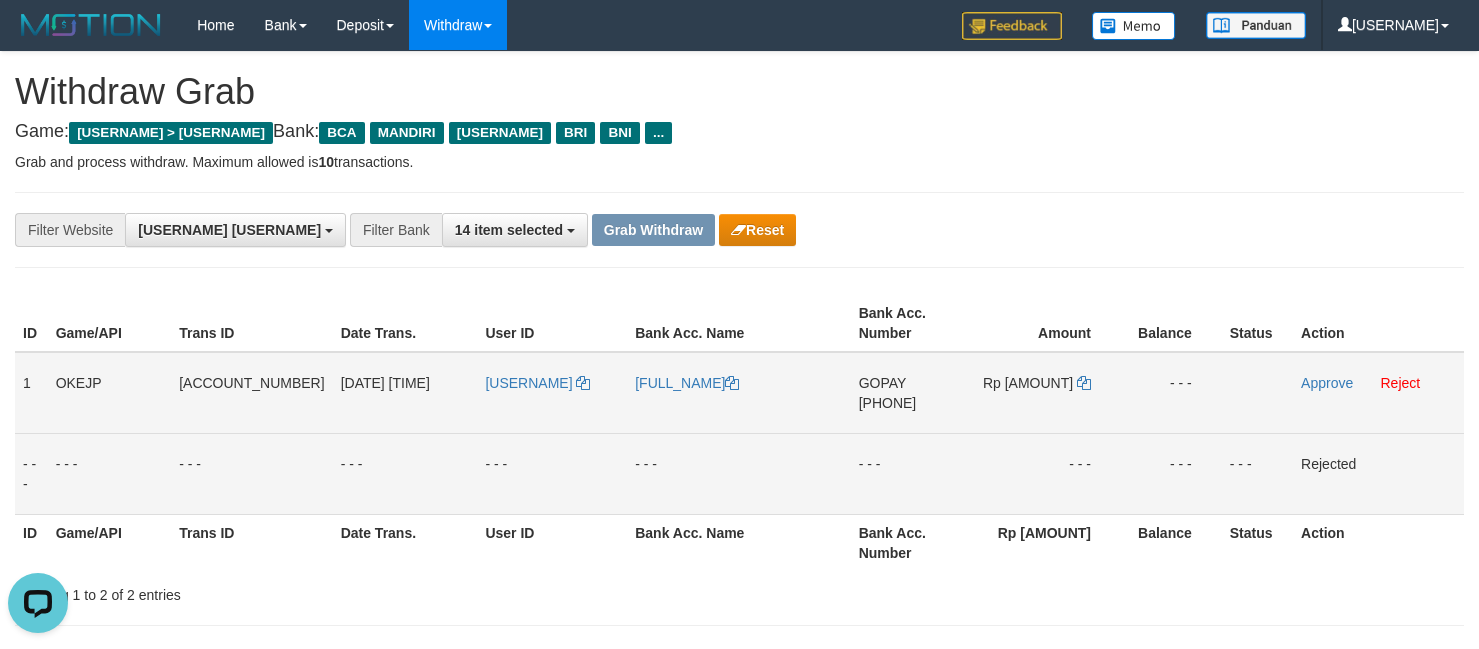 click on "SUPRI44" at bounding box center [552, 393] 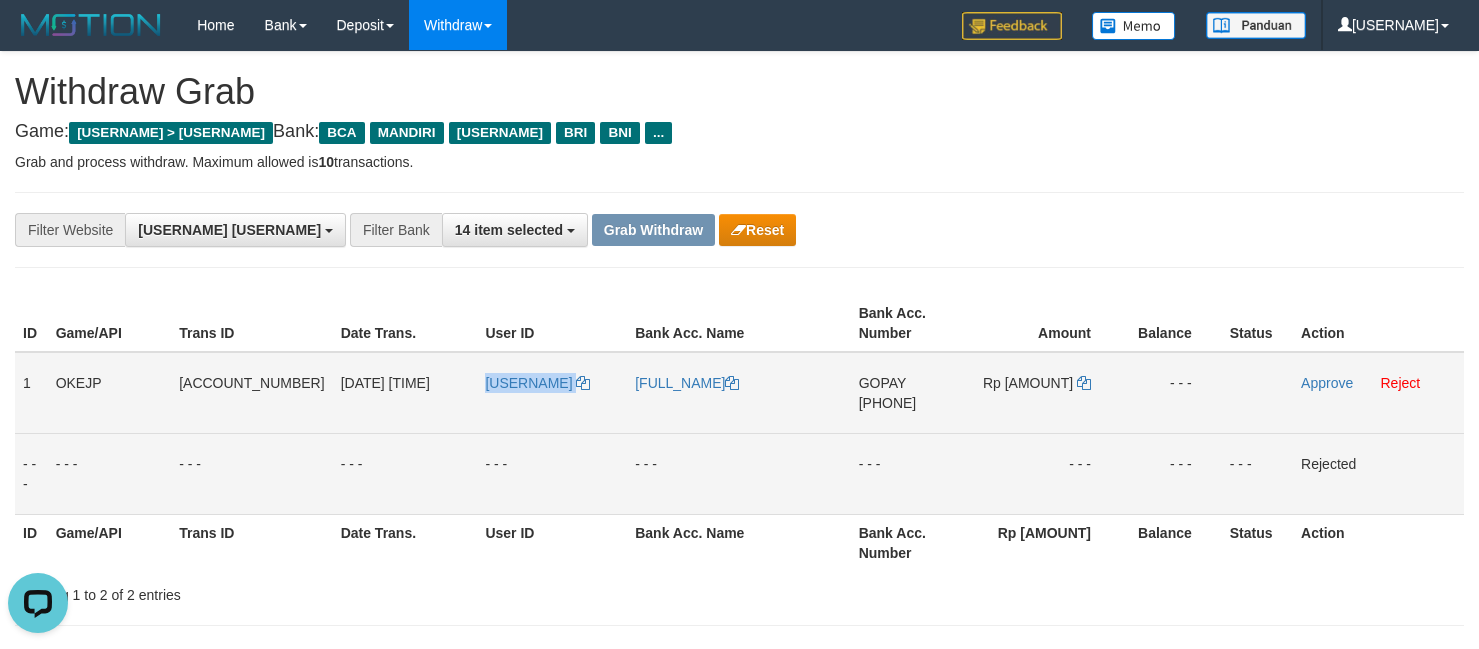 click on "SUPRI44" at bounding box center (552, 393) 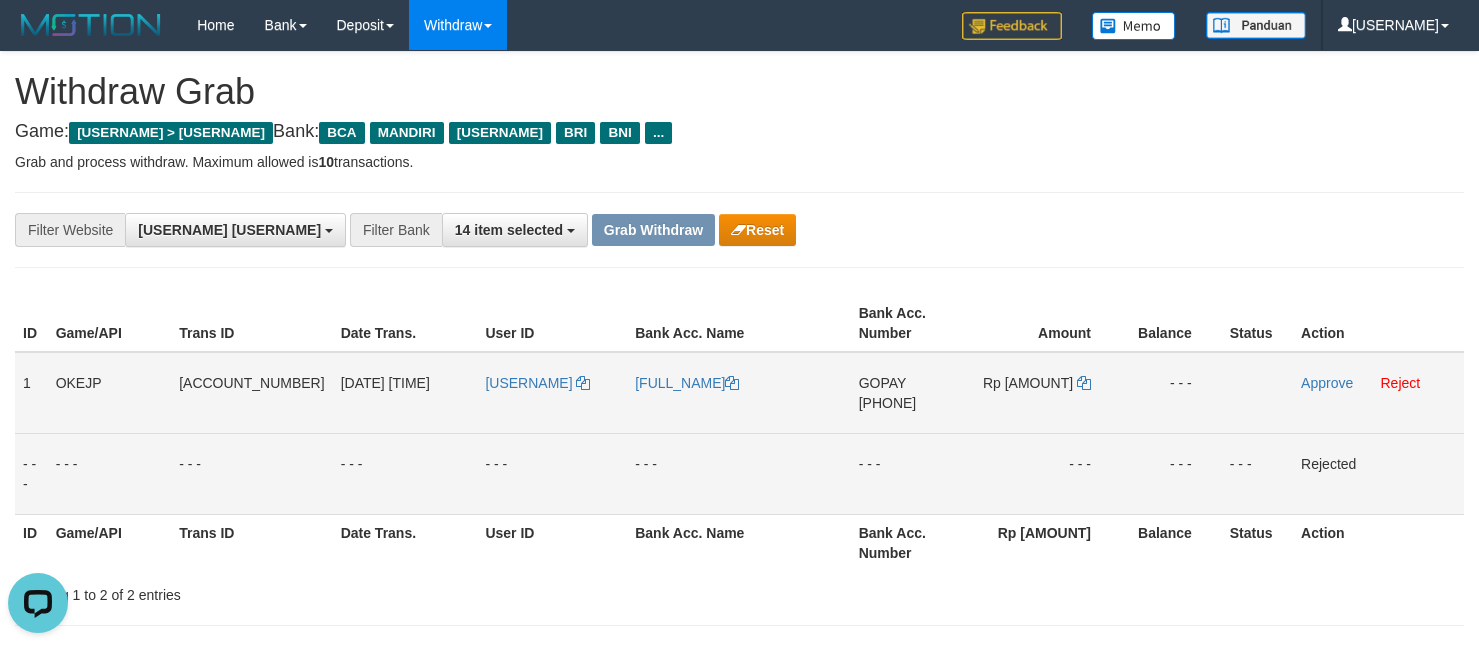 click on "SUPRI44" at bounding box center [552, 393] 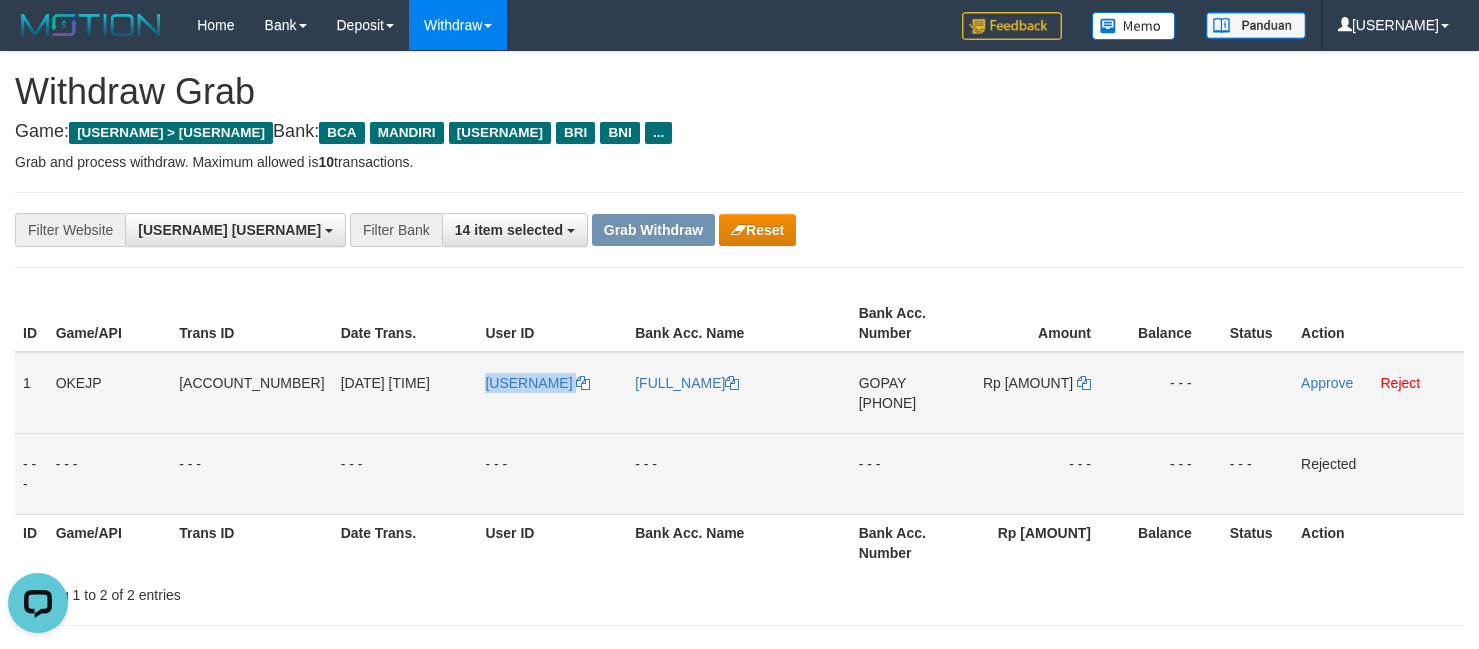 click on "SUPRI44" at bounding box center (552, 393) 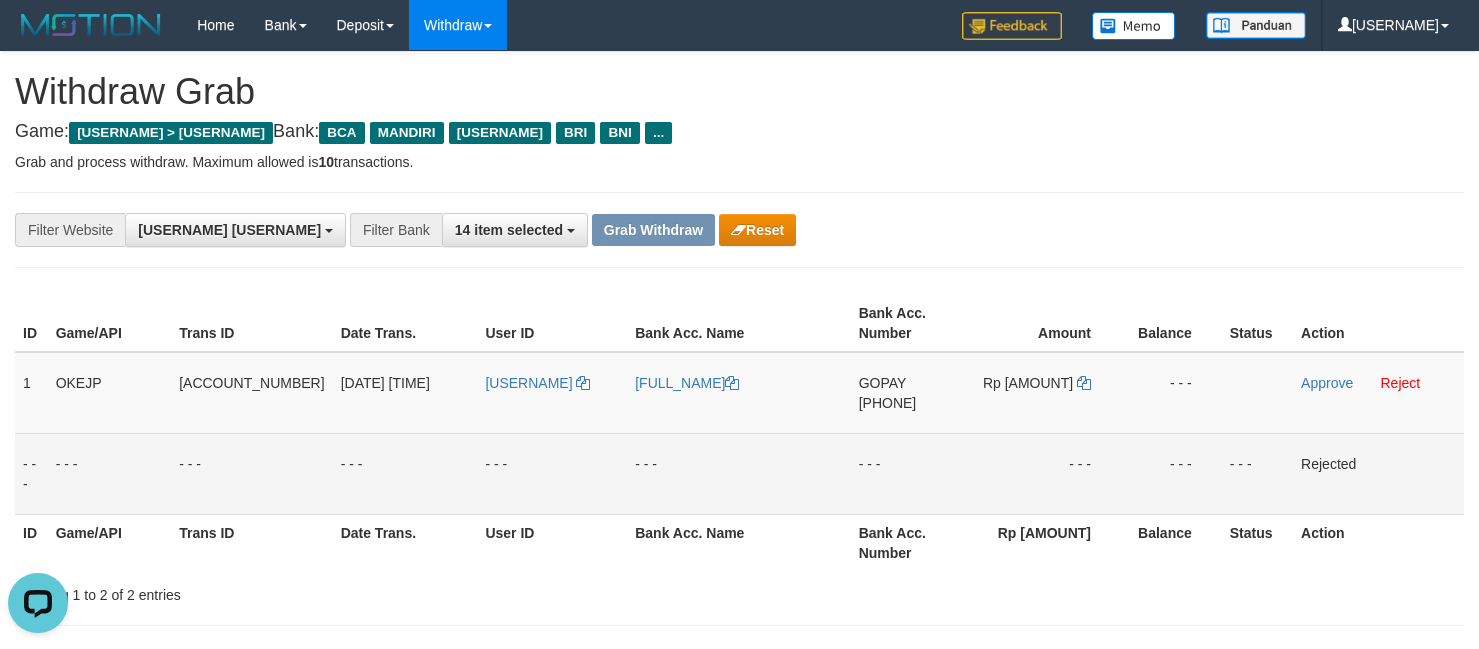 click on "- - -" at bounding box center [552, 473] 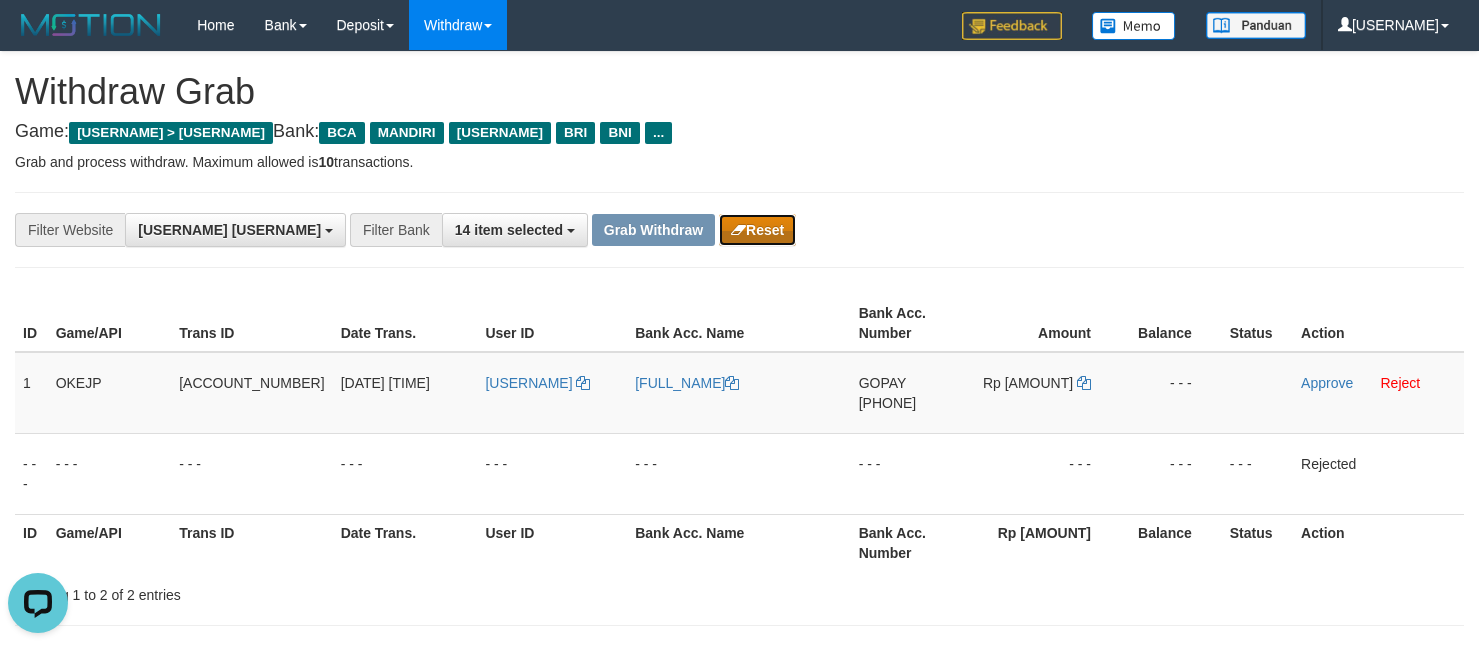 click on "Reset" at bounding box center [757, 230] 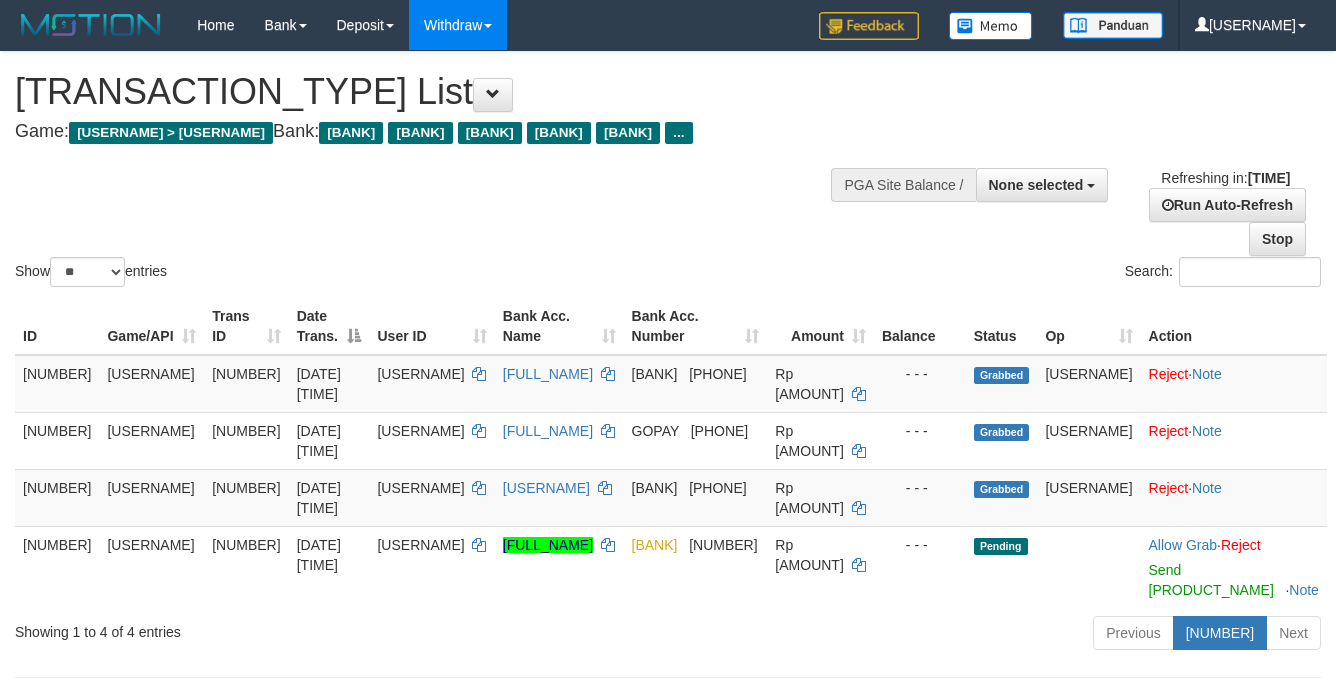 scroll, scrollTop: 0, scrollLeft: 0, axis: both 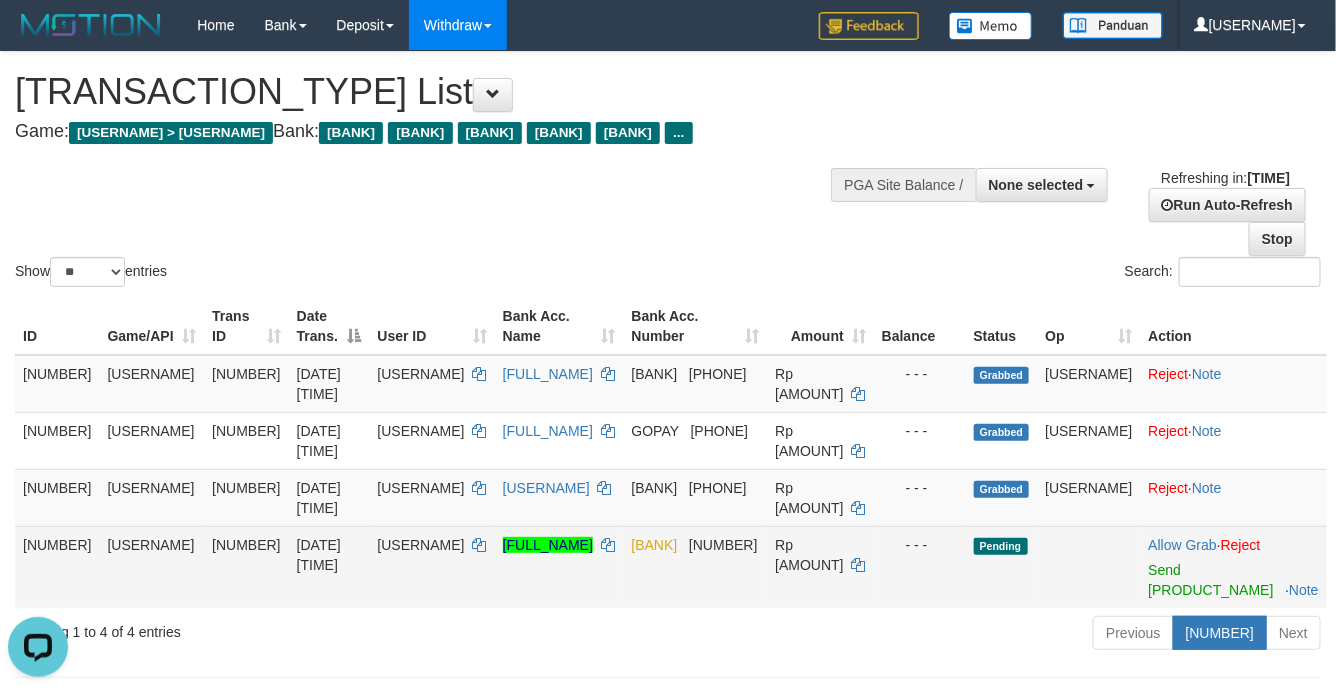 click on "RARA24" at bounding box center (431, 440) 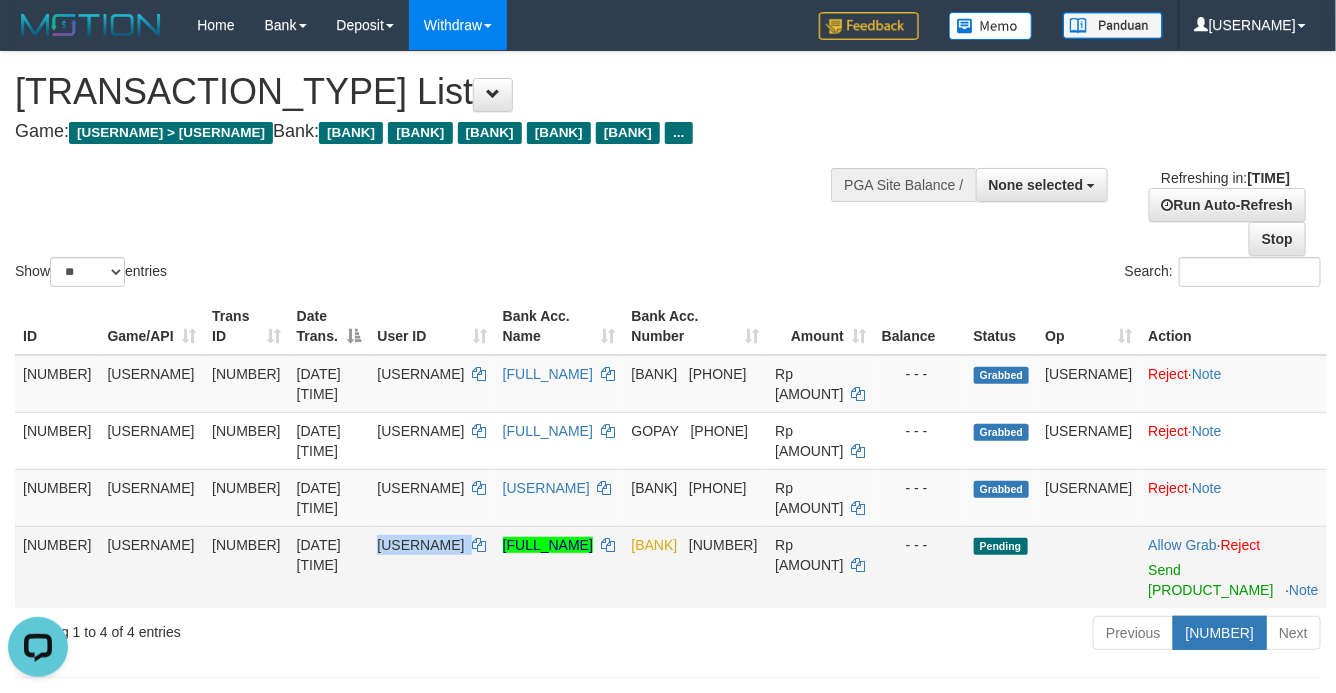 click on "RARA24" at bounding box center [431, 440] 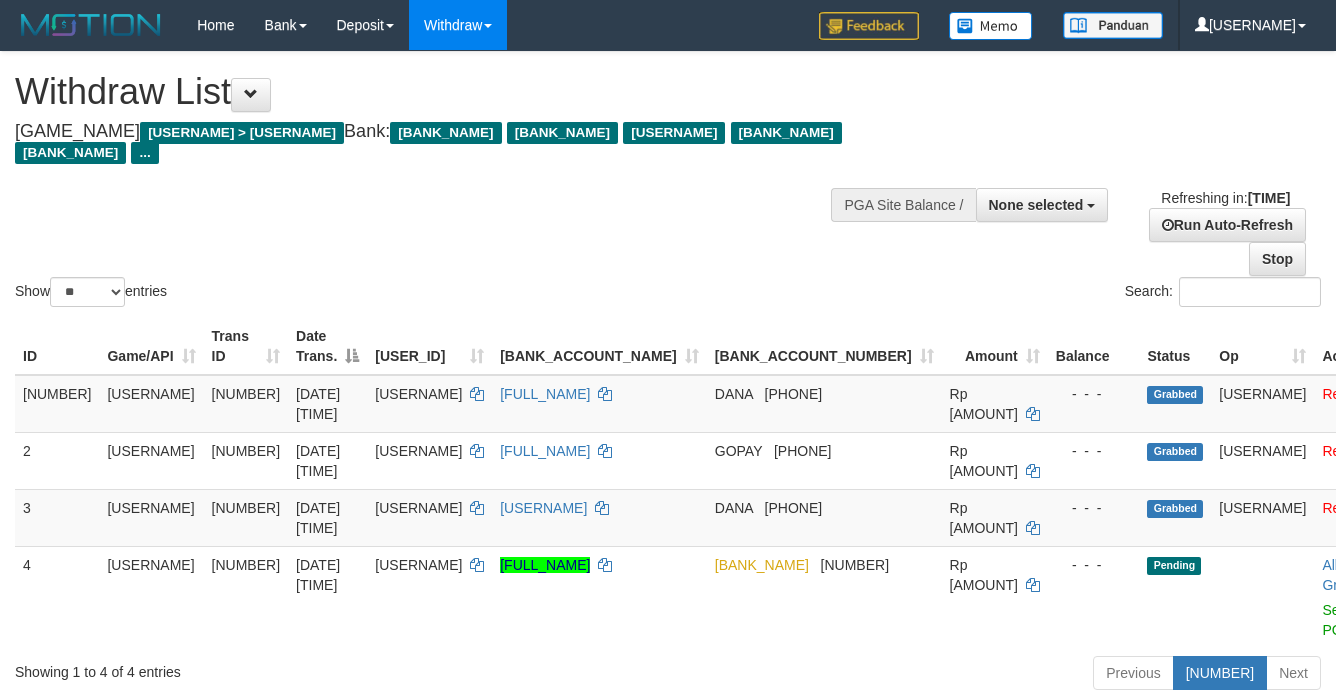 scroll, scrollTop: 0, scrollLeft: 0, axis: both 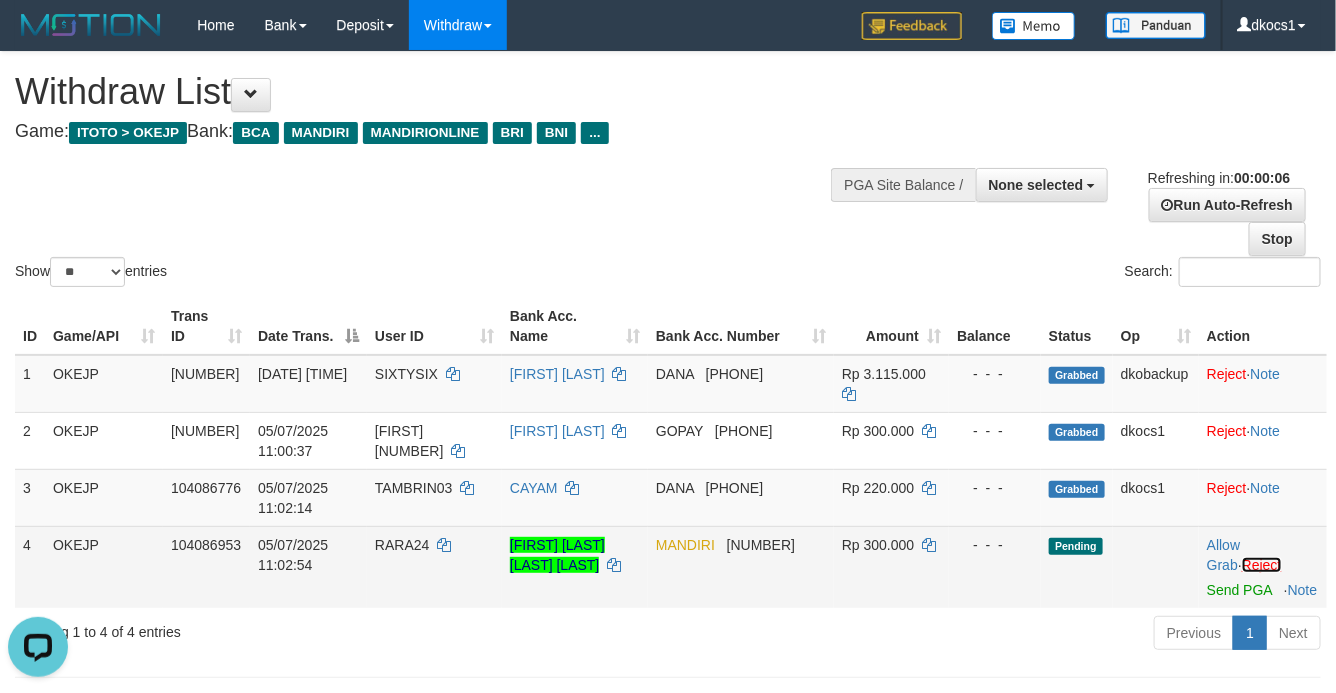 click on "Reject" at bounding box center (1262, 565) 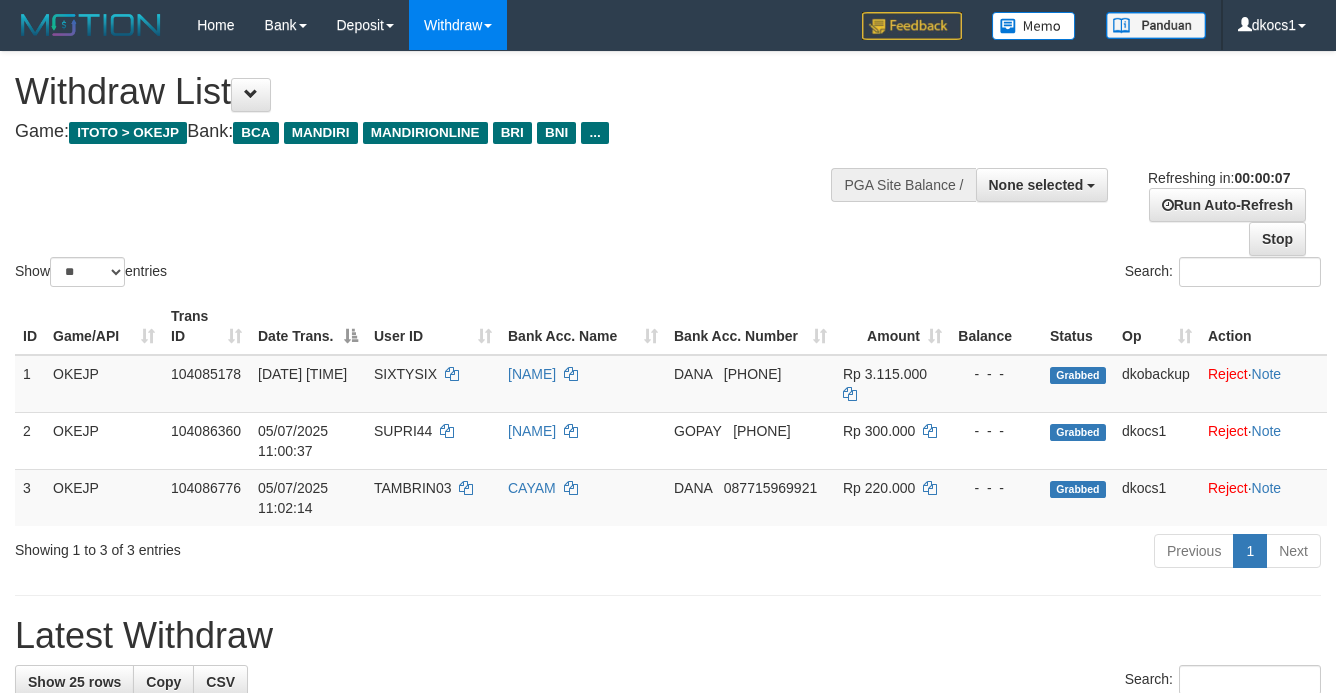 scroll, scrollTop: 0, scrollLeft: 0, axis: both 